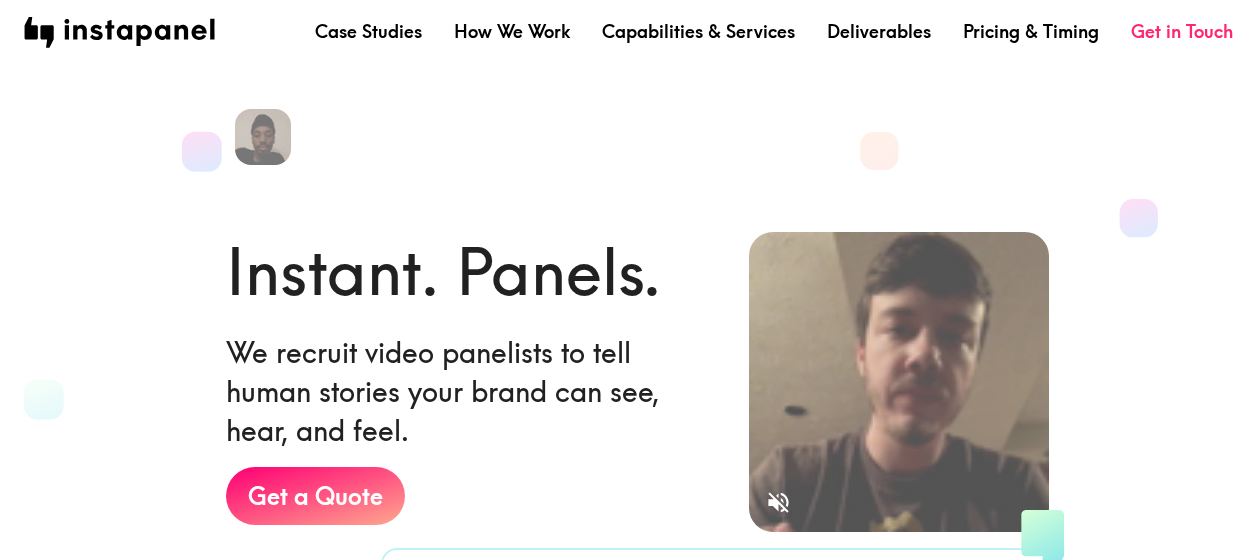 scroll, scrollTop: 0, scrollLeft: 0, axis: both 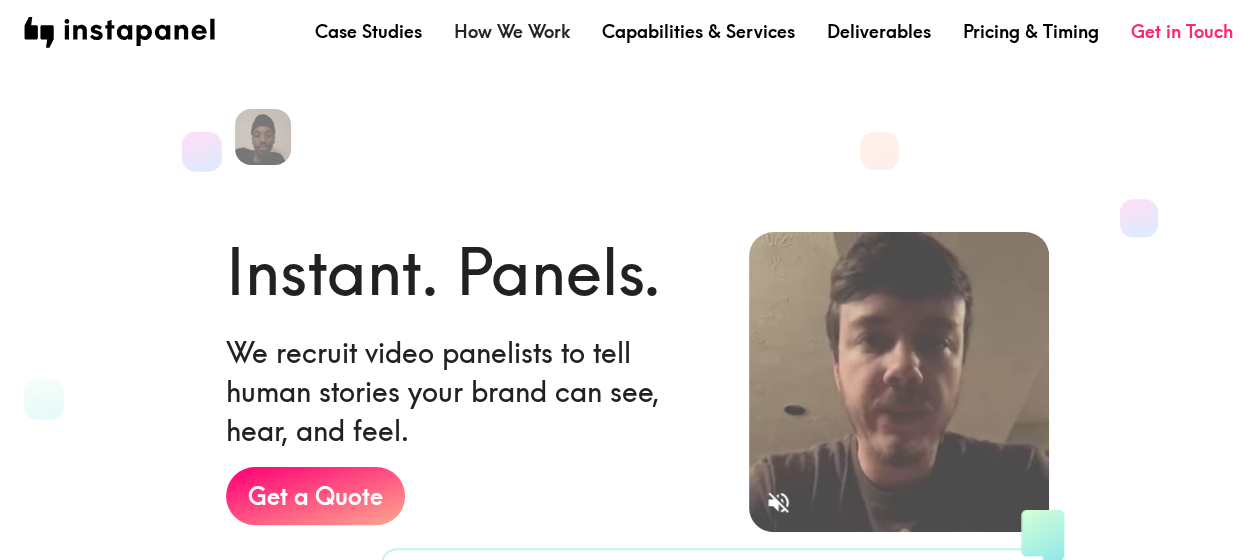 click on "How We Work" at bounding box center (512, 31) 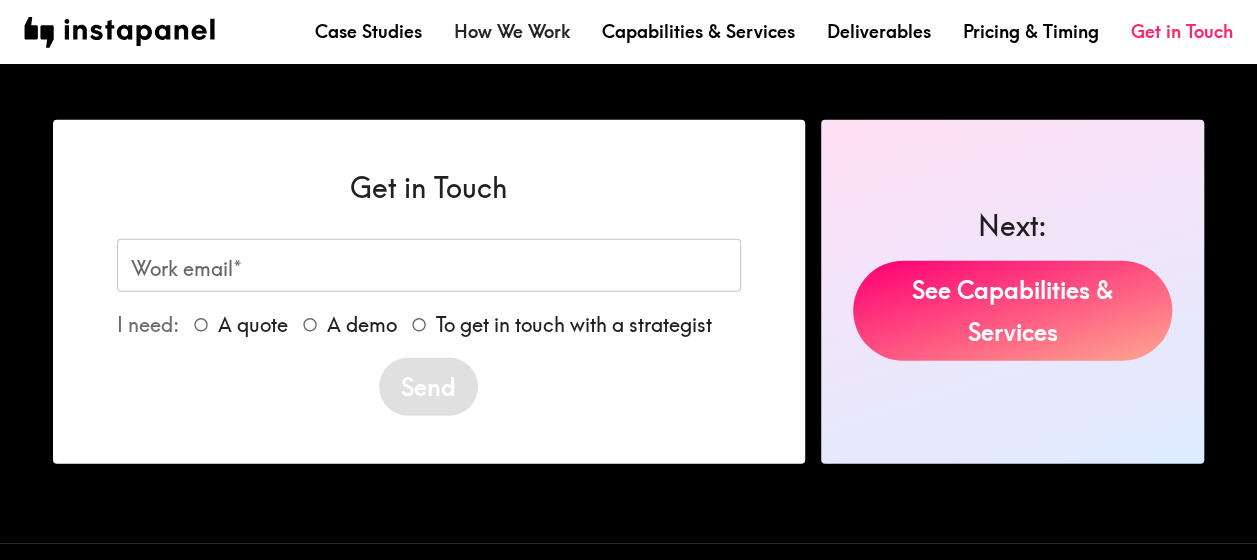 scroll, scrollTop: 2479, scrollLeft: 0, axis: vertical 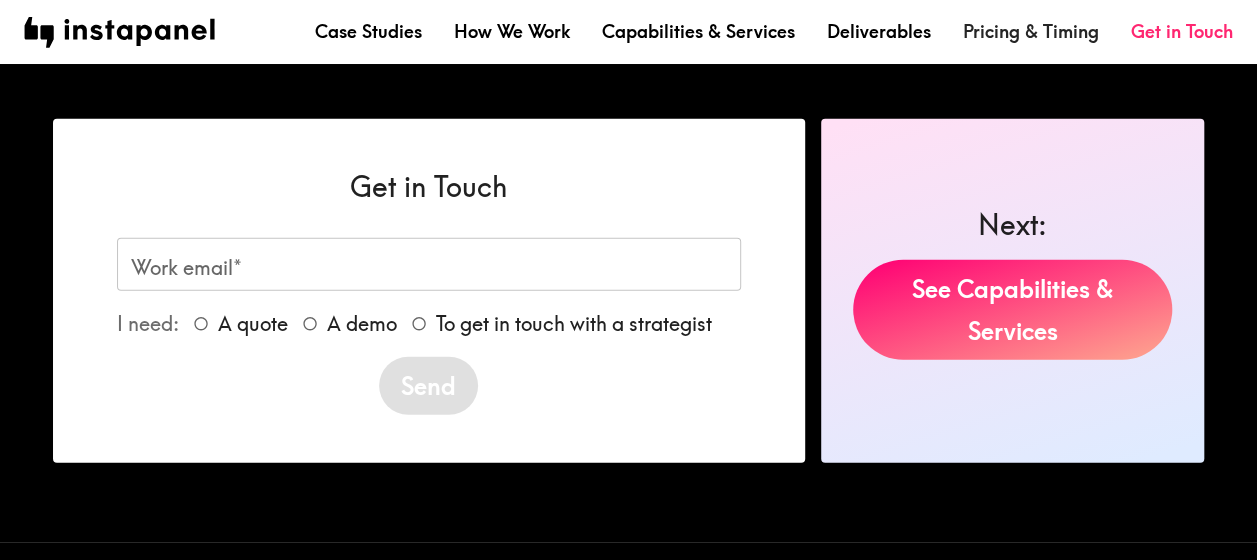 click on "Pricing & Timing" at bounding box center (1031, 31) 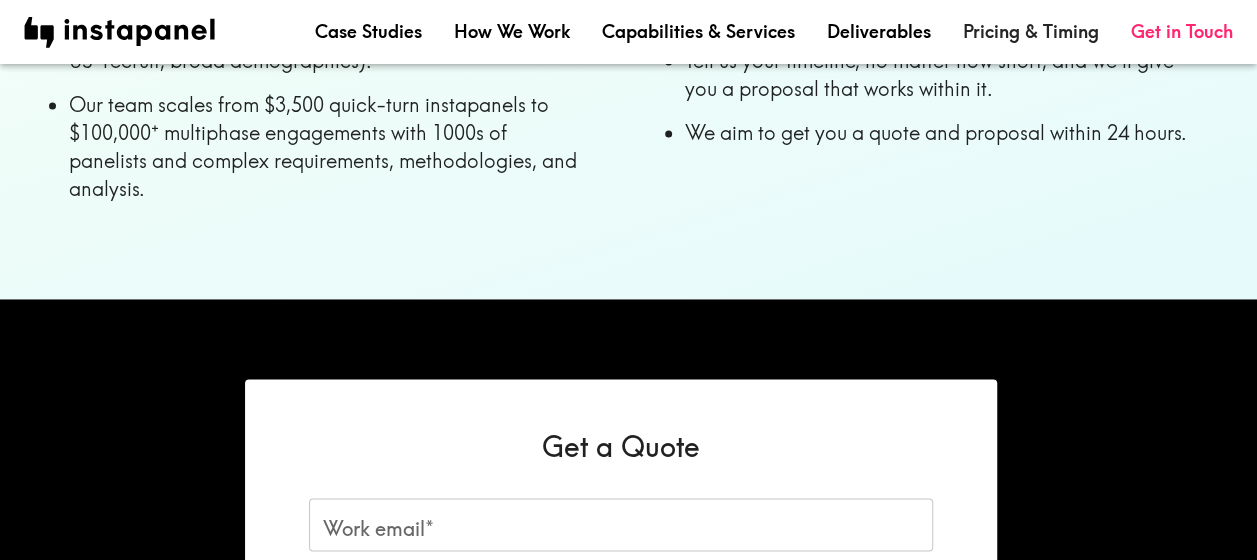 scroll, scrollTop: 1838, scrollLeft: 0, axis: vertical 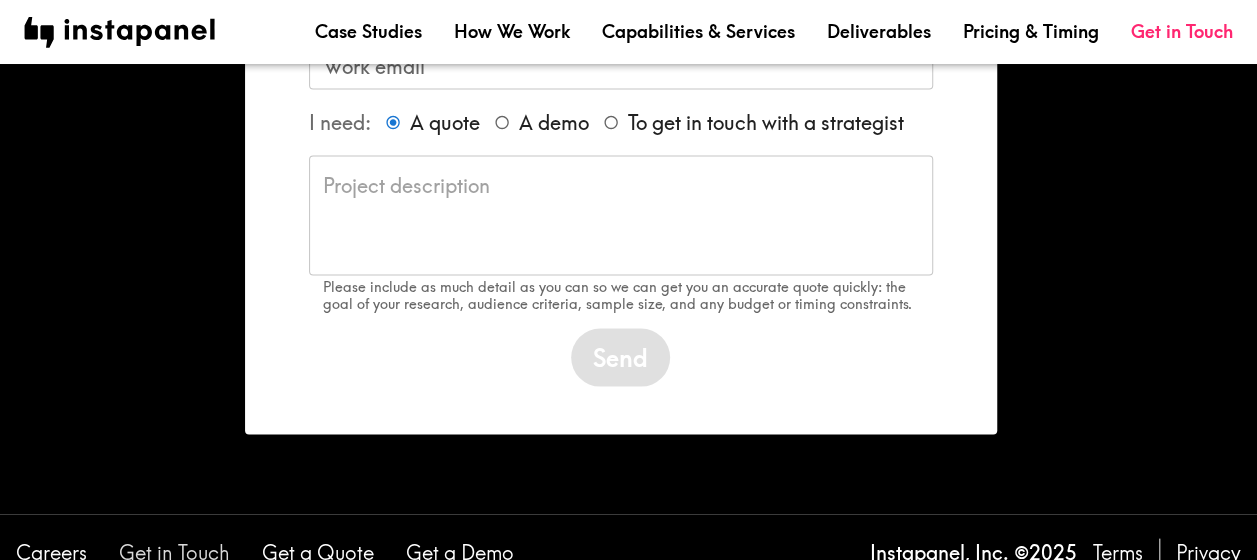 click on "Get in Touch" at bounding box center (174, 552) 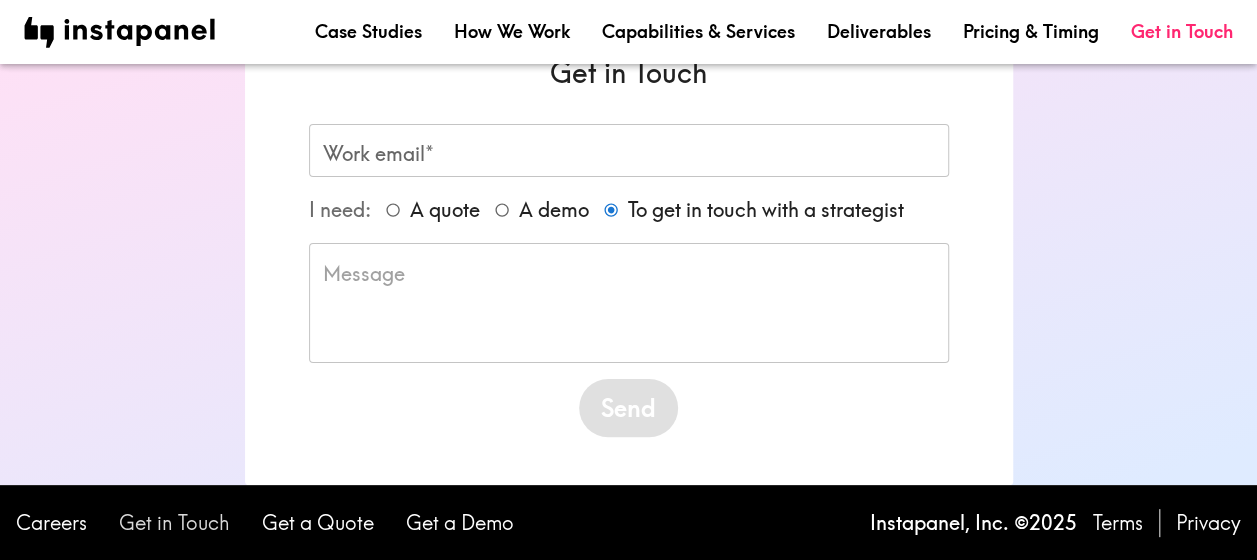 scroll, scrollTop: 60, scrollLeft: 0, axis: vertical 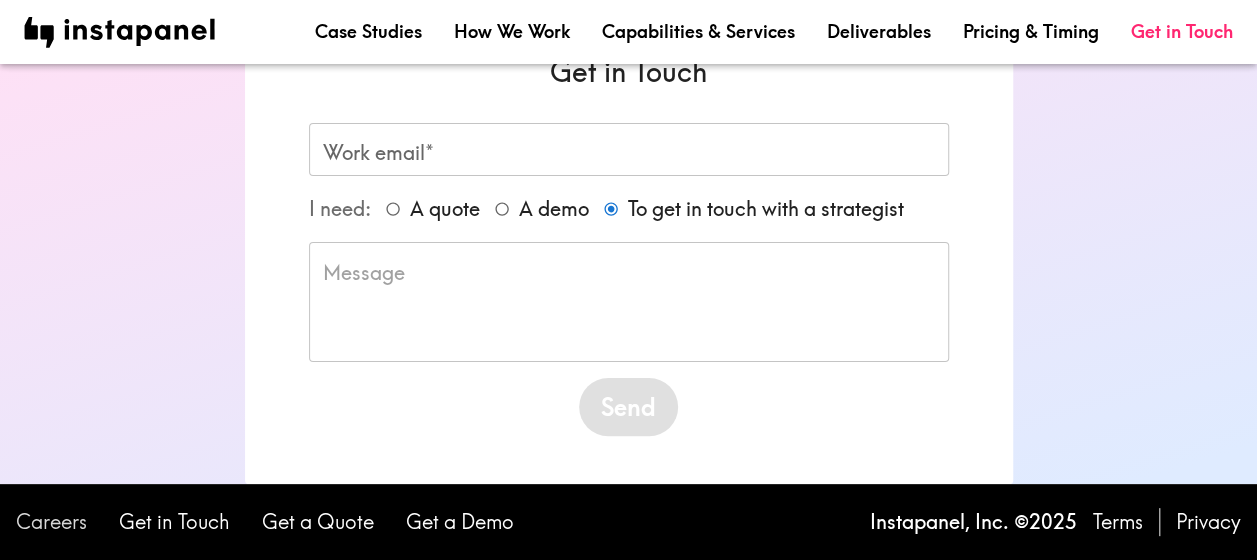 click on "Careers" at bounding box center [51, 522] 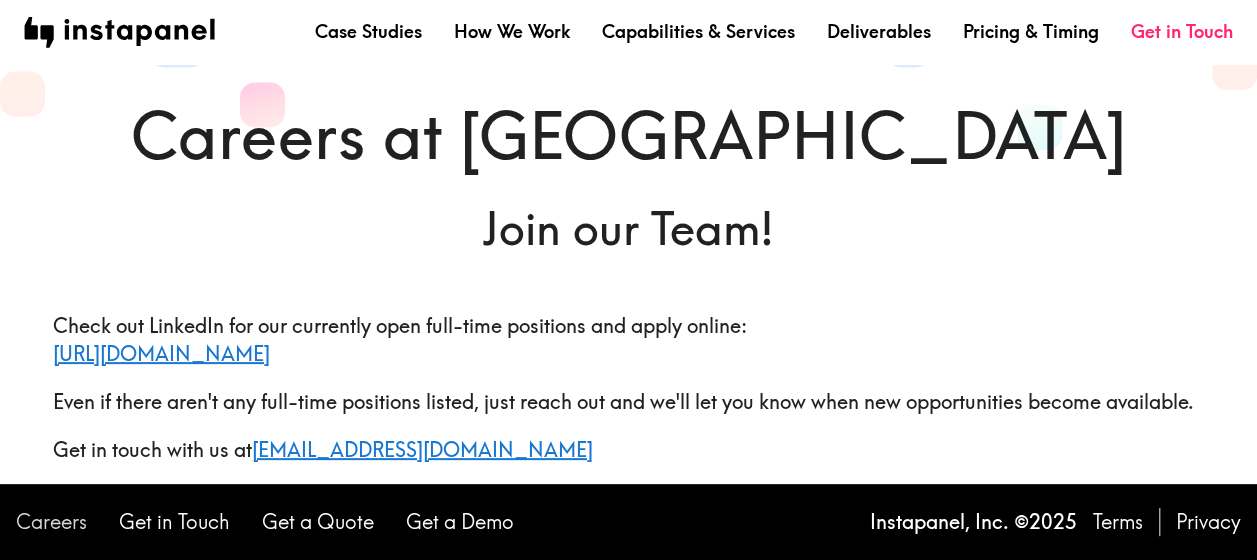 scroll, scrollTop: 0, scrollLeft: 0, axis: both 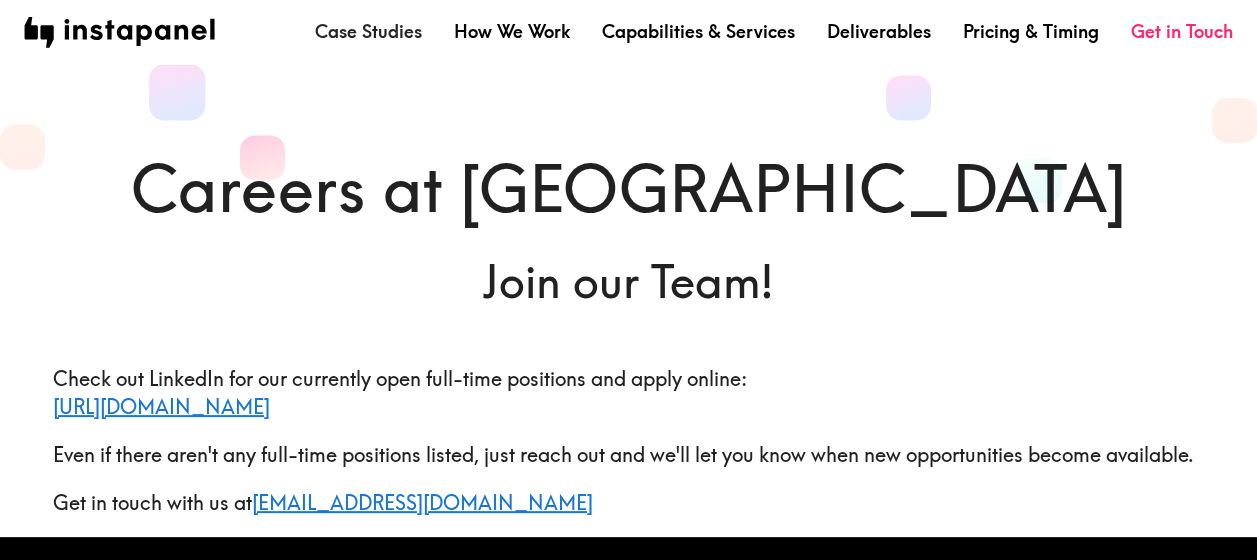 click on "Case Studies" at bounding box center [368, 31] 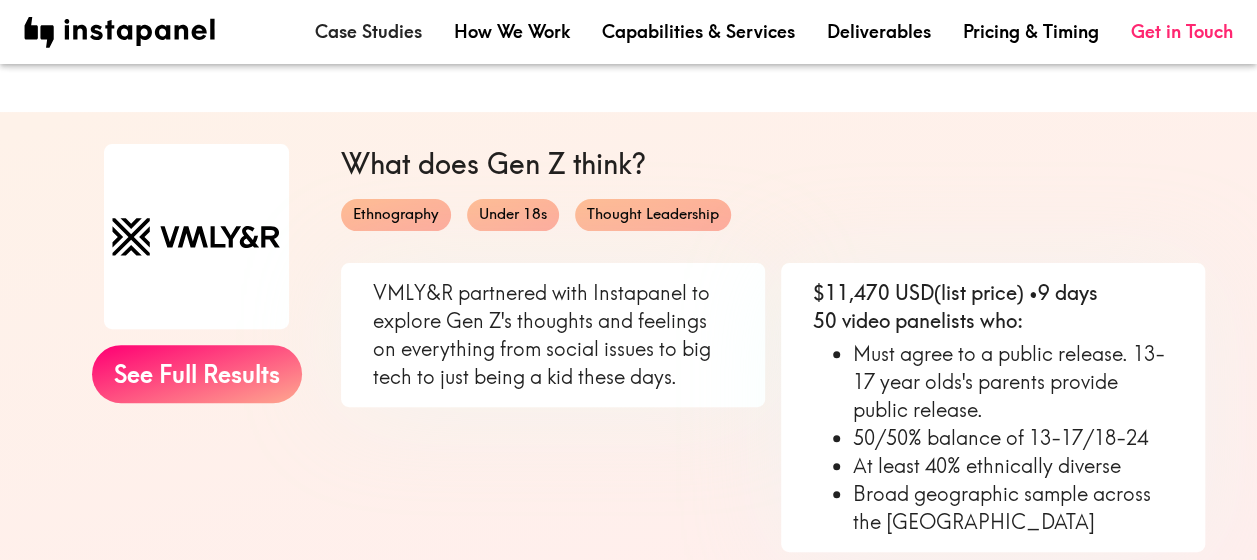 scroll, scrollTop: 148, scrollLeft: 0, axis: vertical 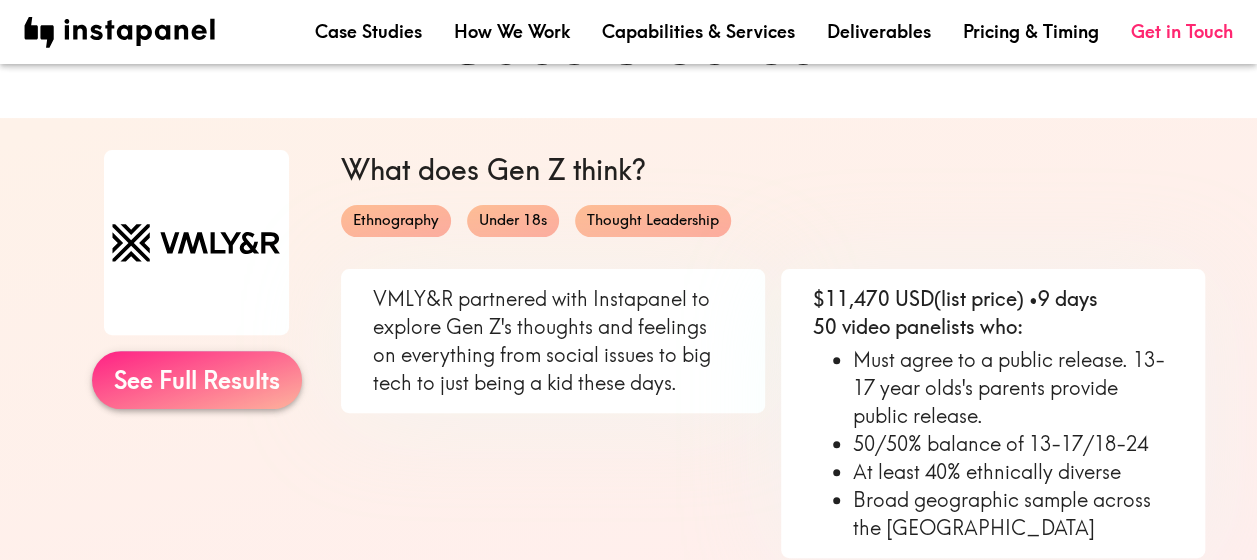 click on "See Full Results" at bounding box center (197, 380) 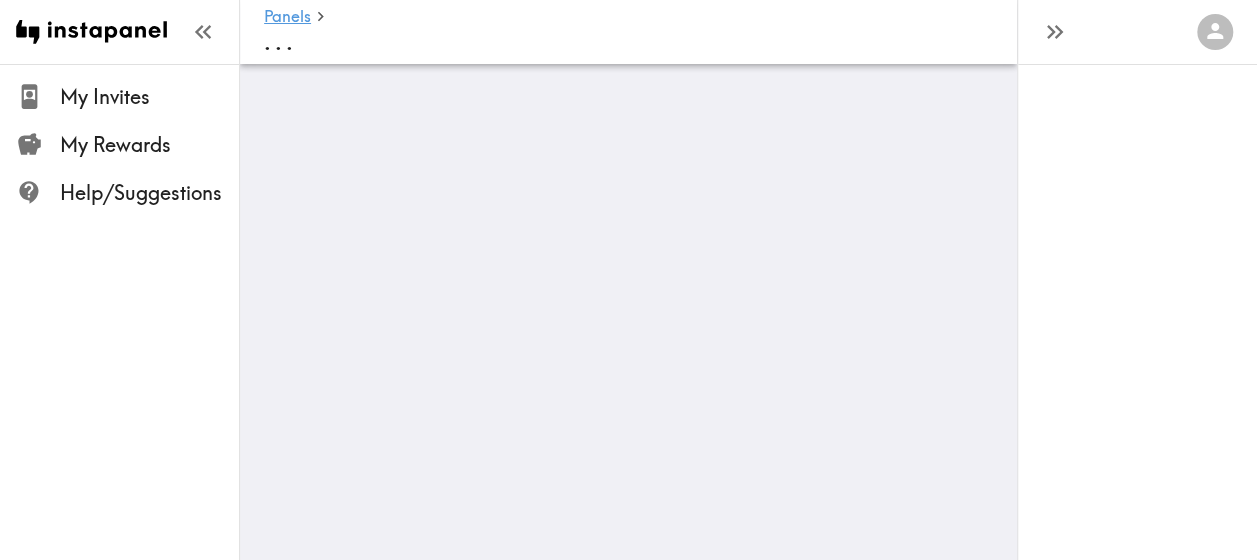 scroll, scrollTop: 0, scrollLeft: 0, axis: both 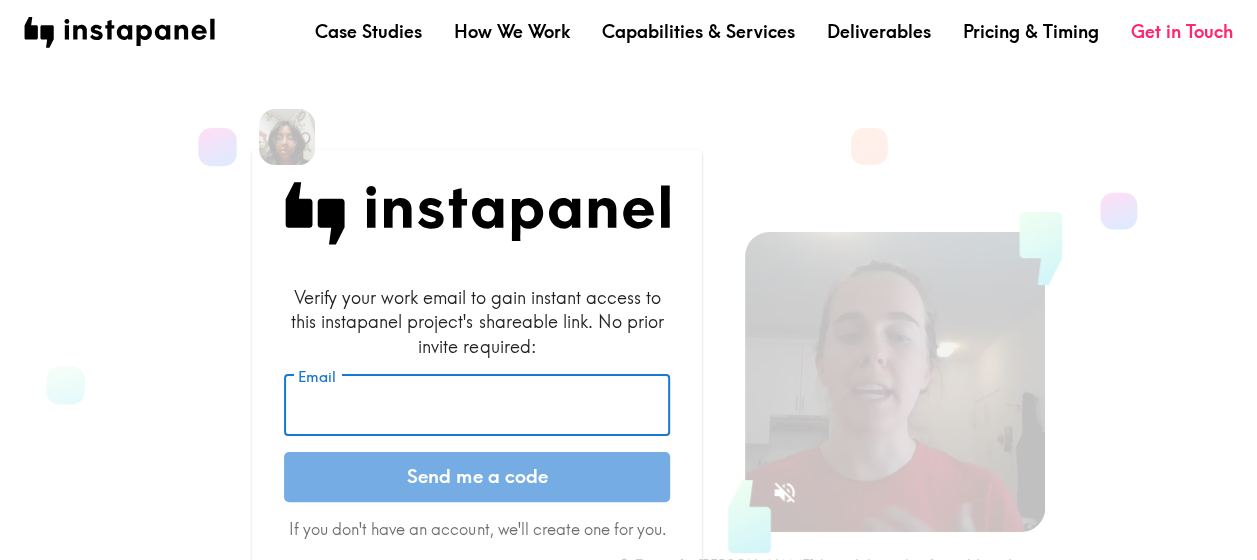 click on "Email" at bounding box center (477, 406) 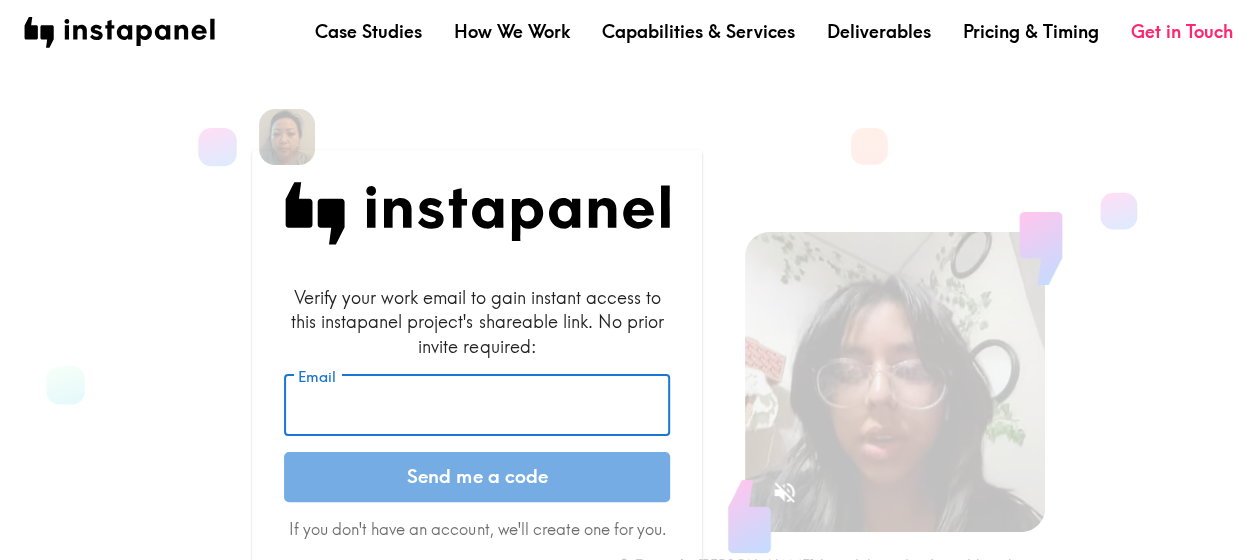type on "[EMAIL_ADDRESS][PERSON_NAME][DOMAIN_NAME]" 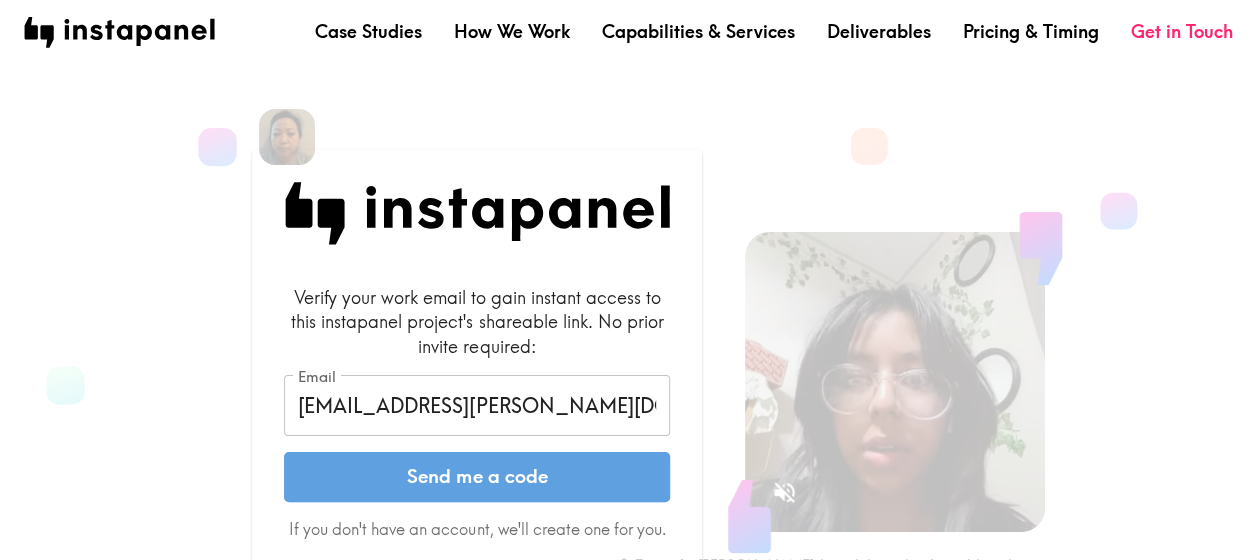 click on "Send me a code" at bounding box center [477, 477] 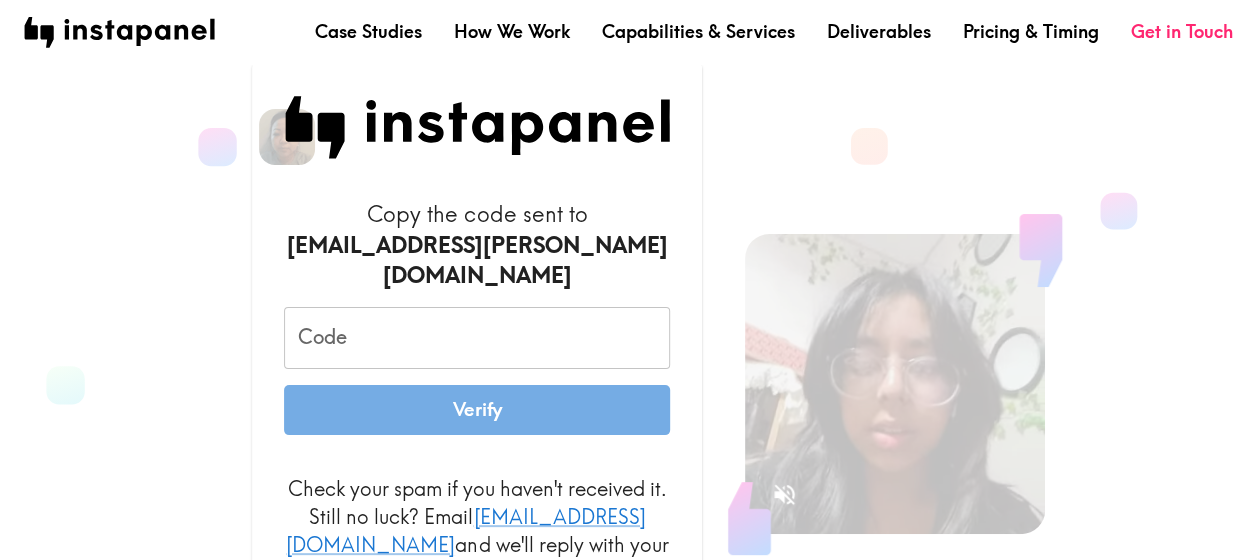 click on "Code" at bounding box center (477, 338) 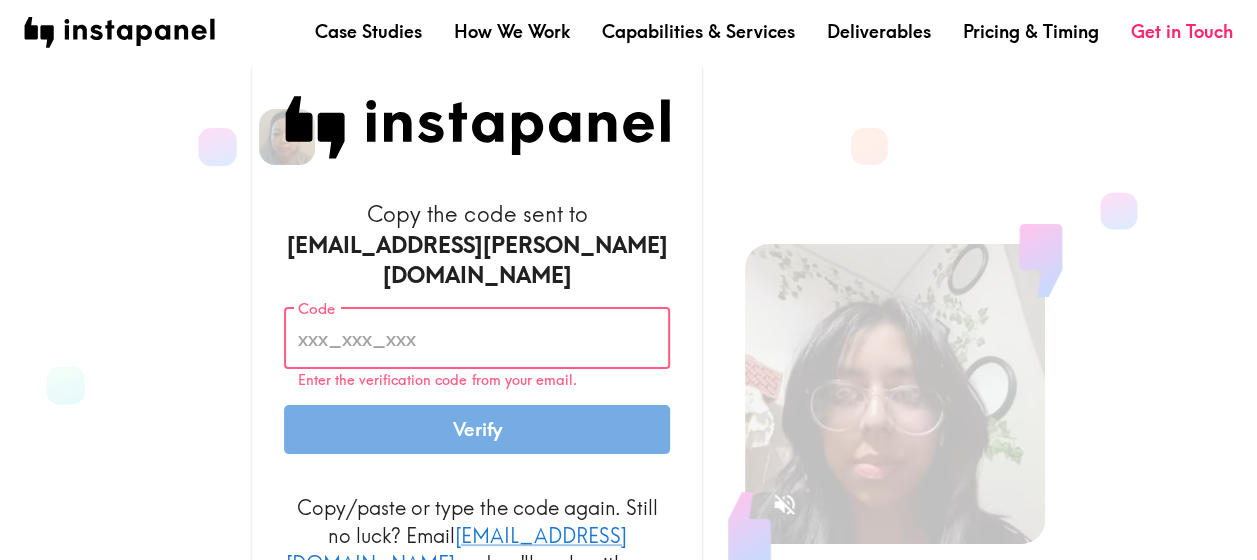 paste on "BaH_Gy7_Lju" 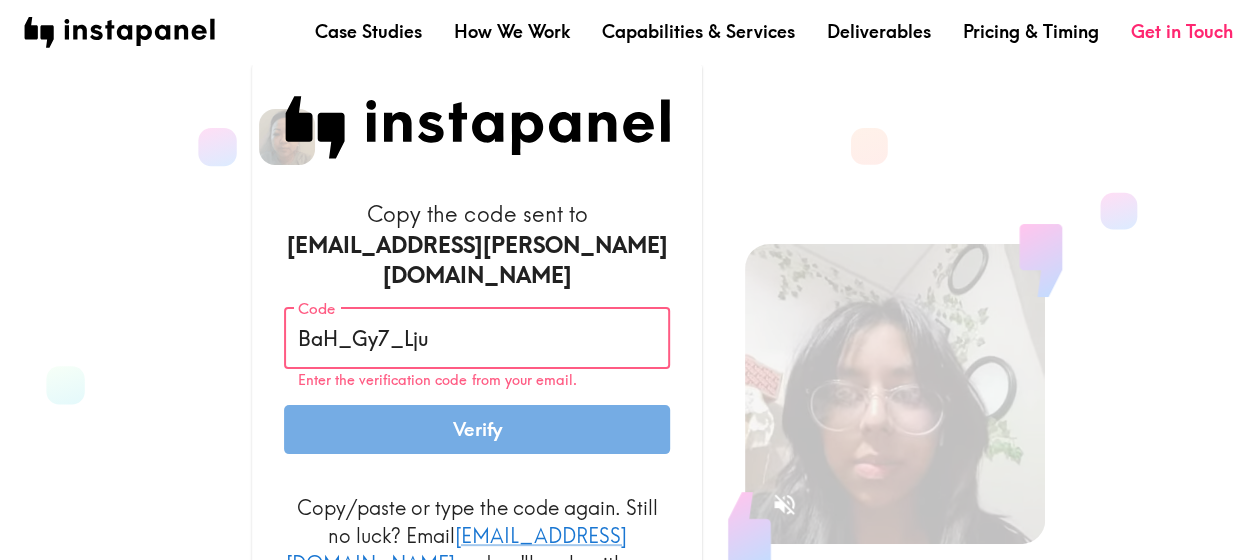 type on "BaH_Gy7_Lju" 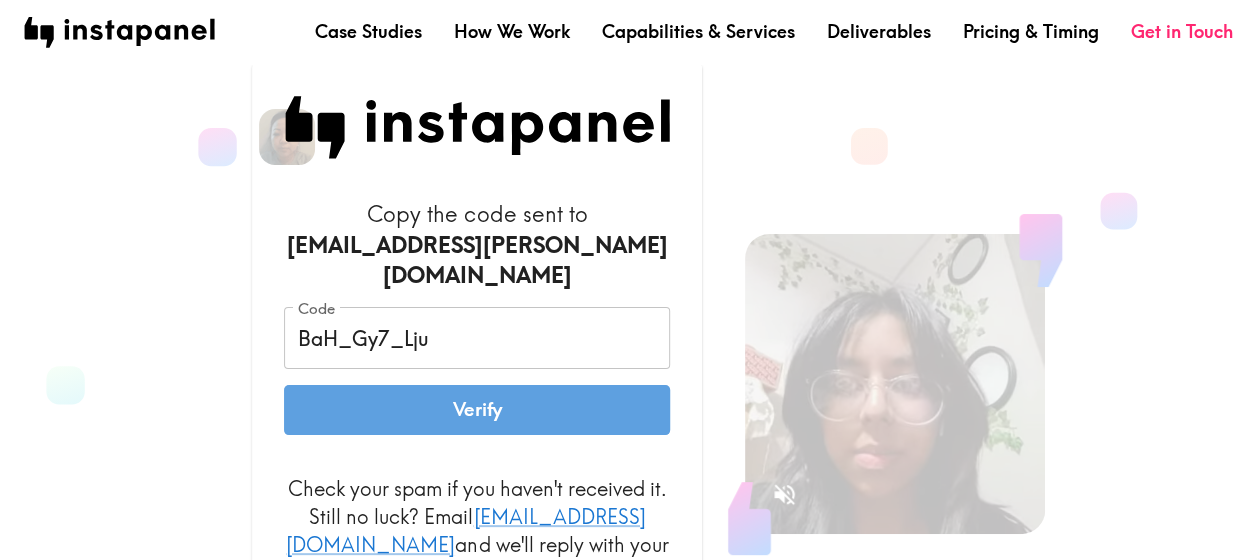 click on "Verify" at bounding box center [477, 410] 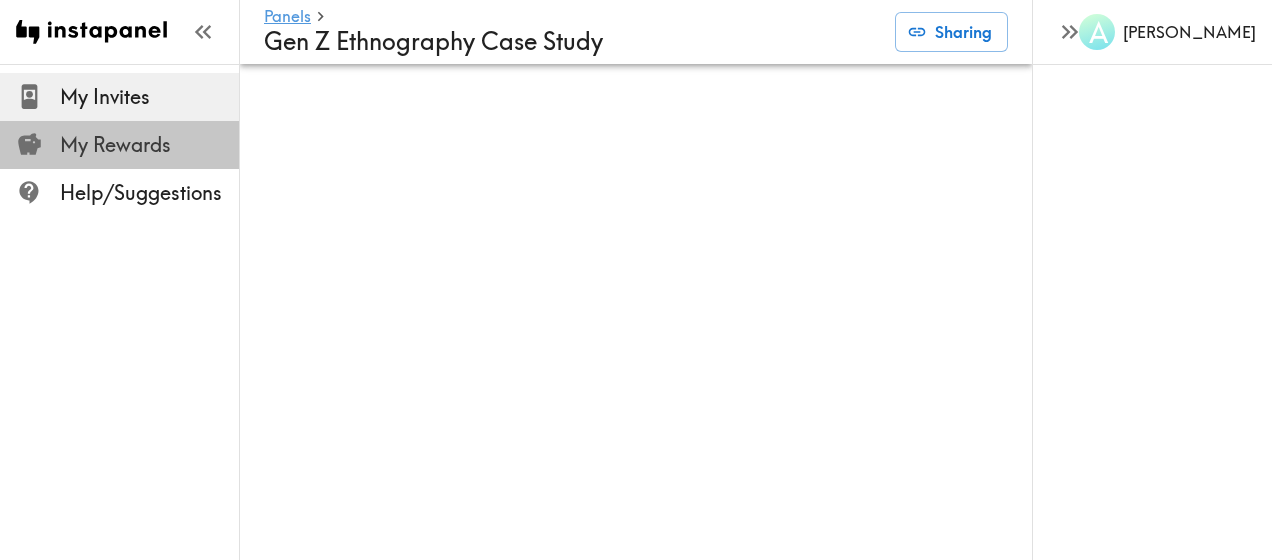 click on "My Rewards" at bounding box center (149, 145) 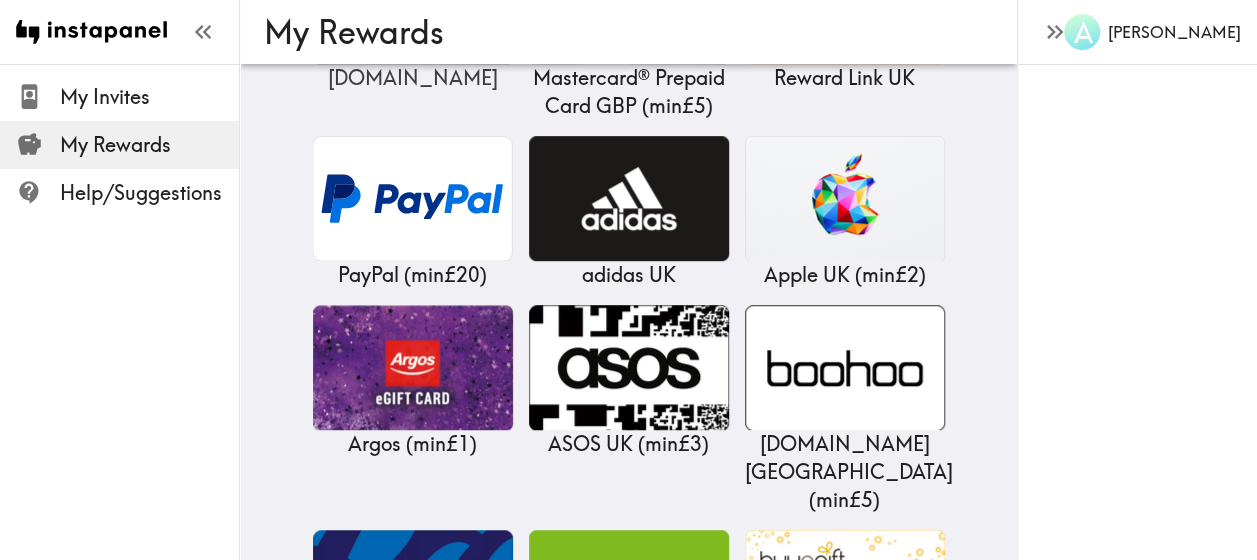 scroll, scrollTop: 385, scrollLeft: 0, axis: vertical 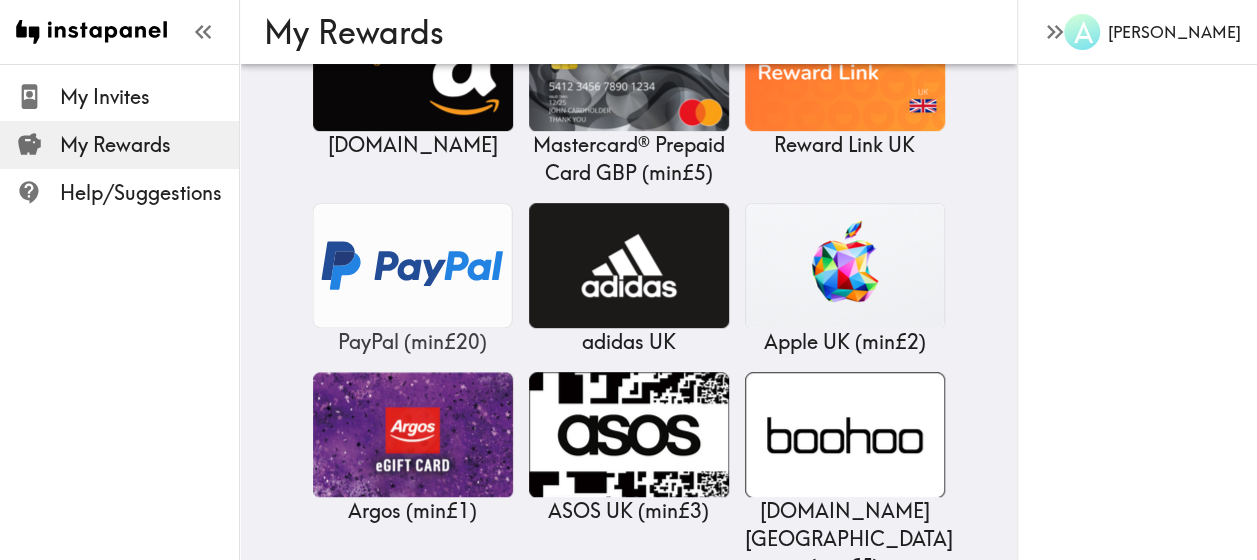click at bounding box center [413, 265] 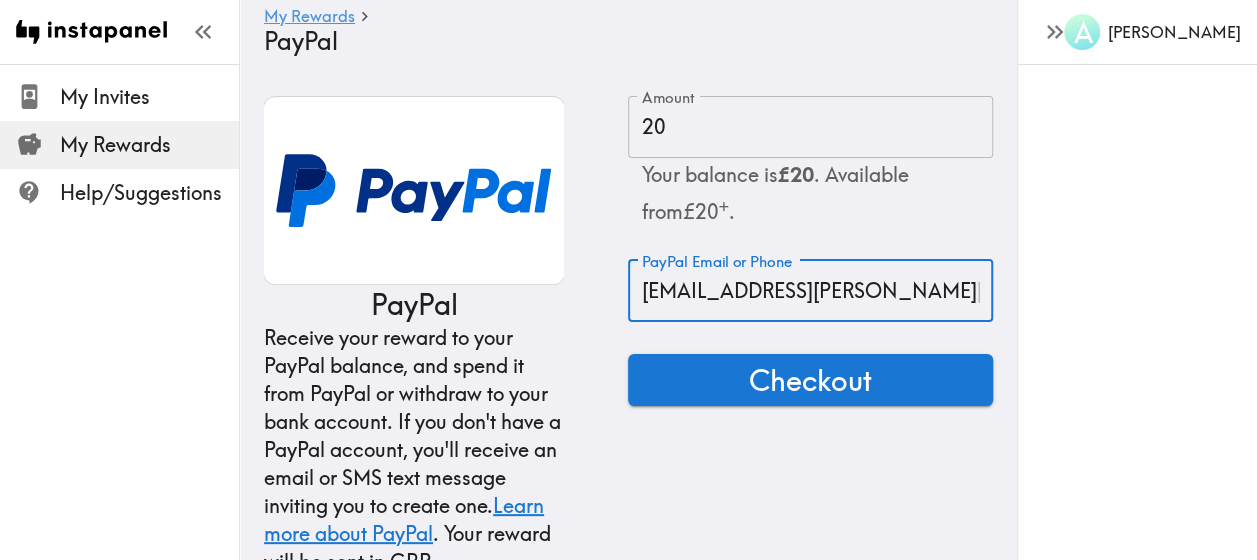 scroll, scrollTop: 0, scrollLeft: 75, axis: horizontal 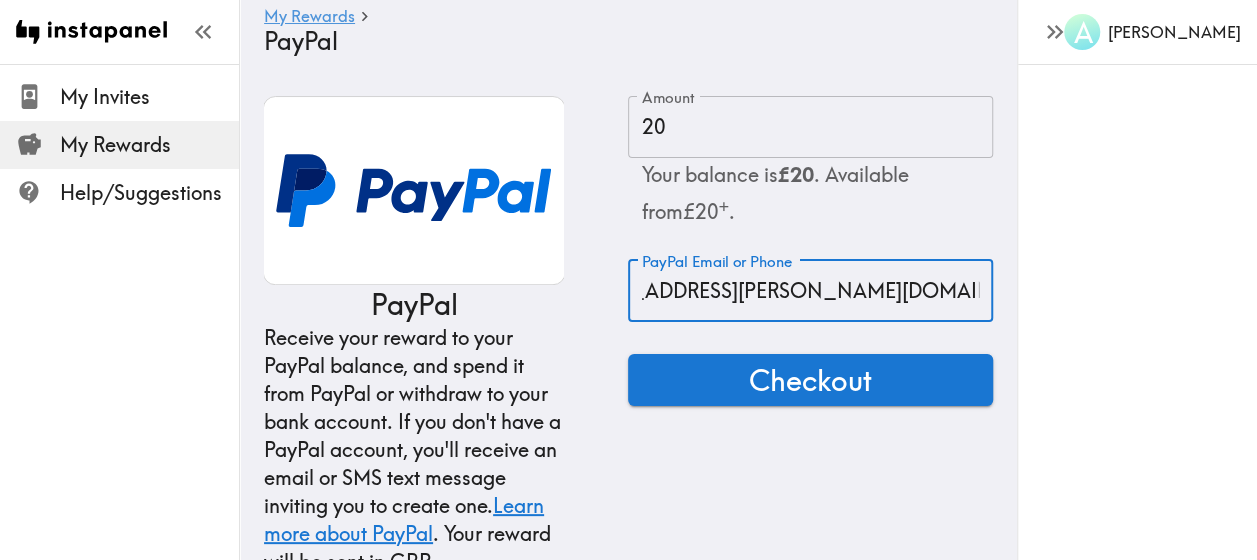drag, startPoint x: 635, startPoint y: 292, endPoint x: 1268, endPoint y: 229, distance: 636.1273 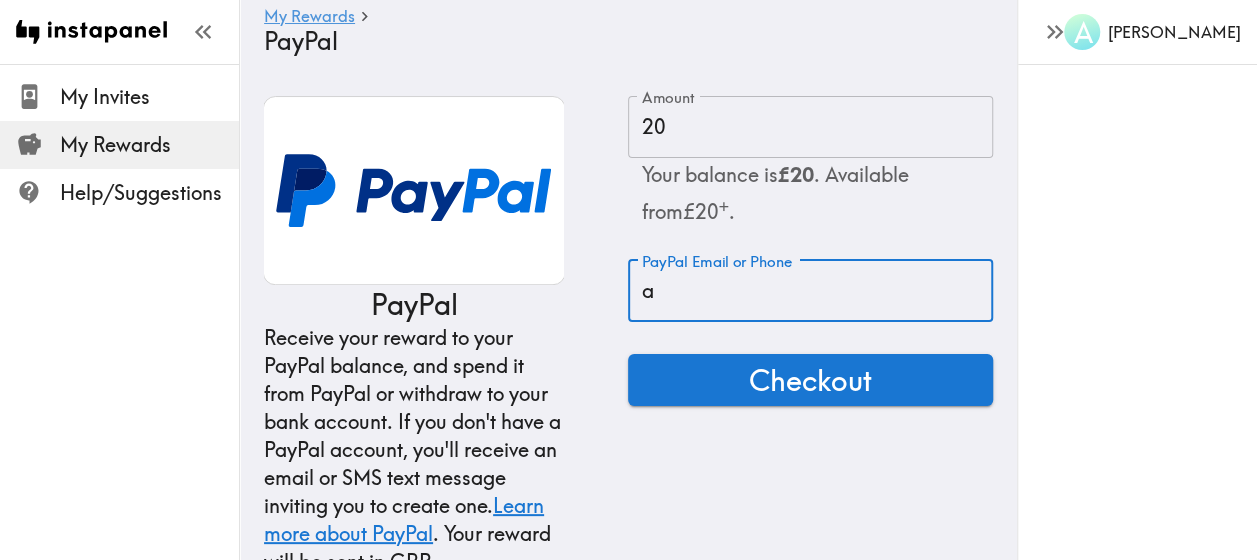 scroll, scrollTop: 0, scrollLeft: 0, axis: both 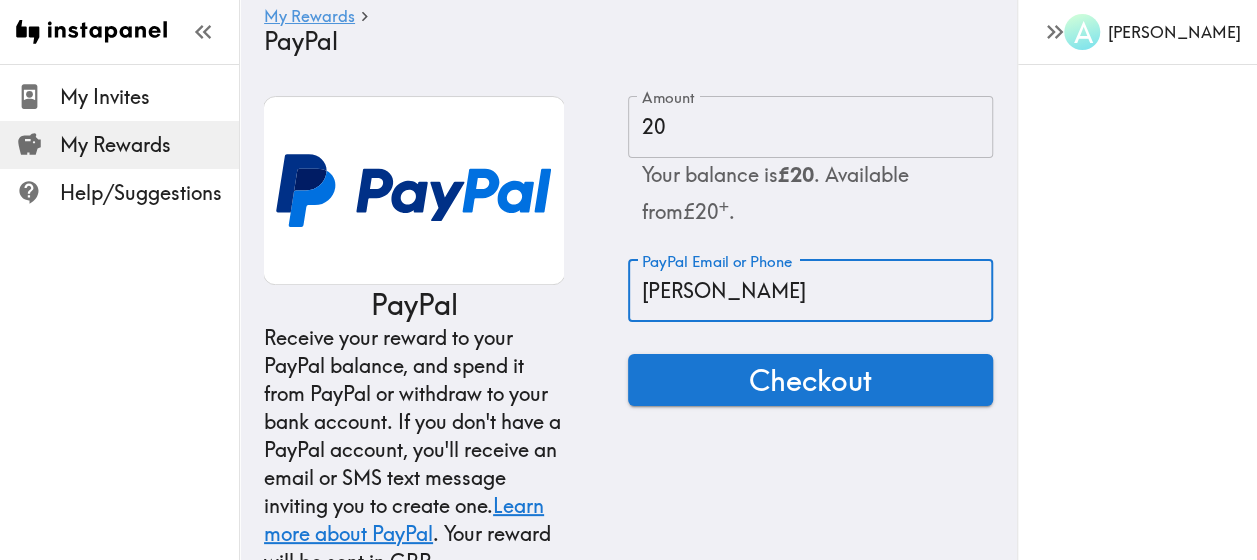 type on "[EMAIL_ADDRESS][DOMAIN_NAME]" 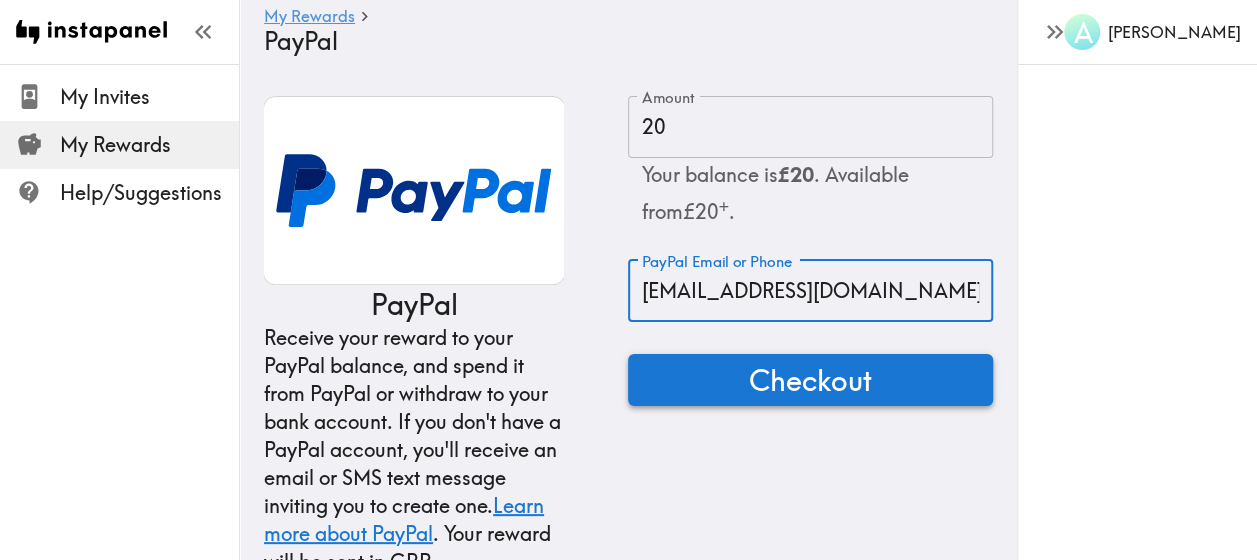 click on "Checkout" at bounding box center (810, 380) 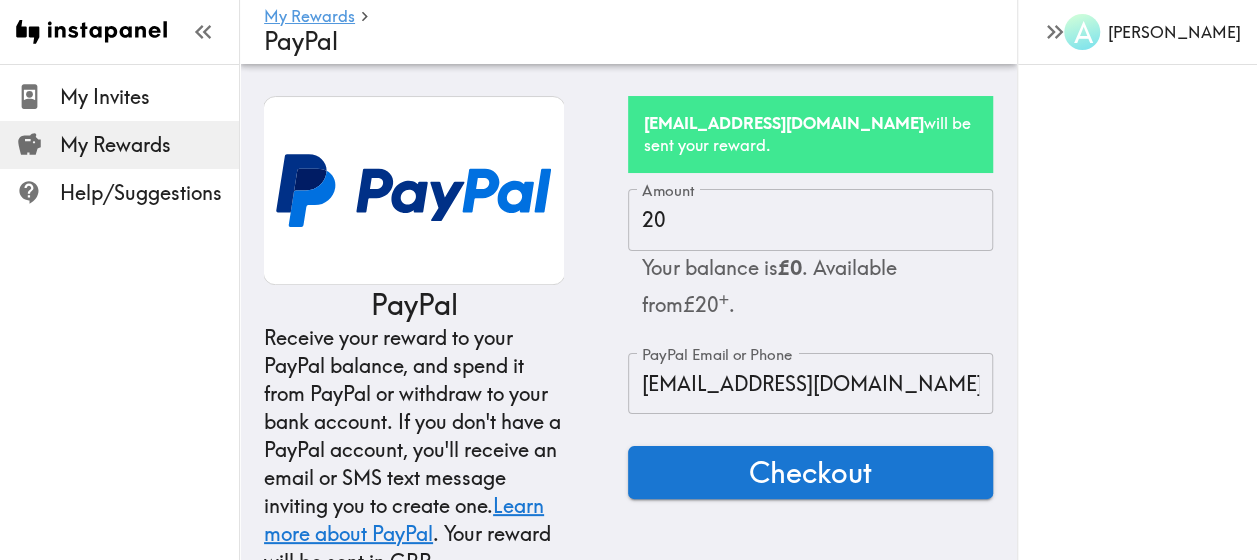 scroll, scrollTop: 63, scrollLeft: 0, axis: vertical 